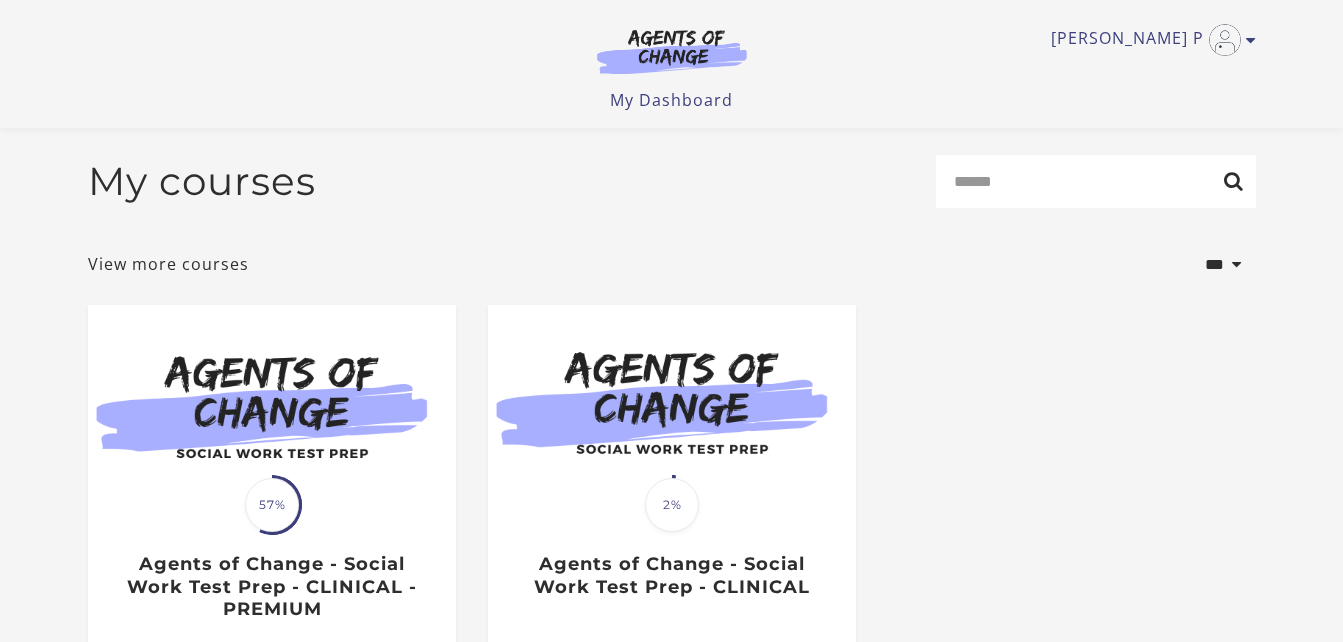 scroll, scrollTop: 105, scrollLeft: 0, axis: vertical 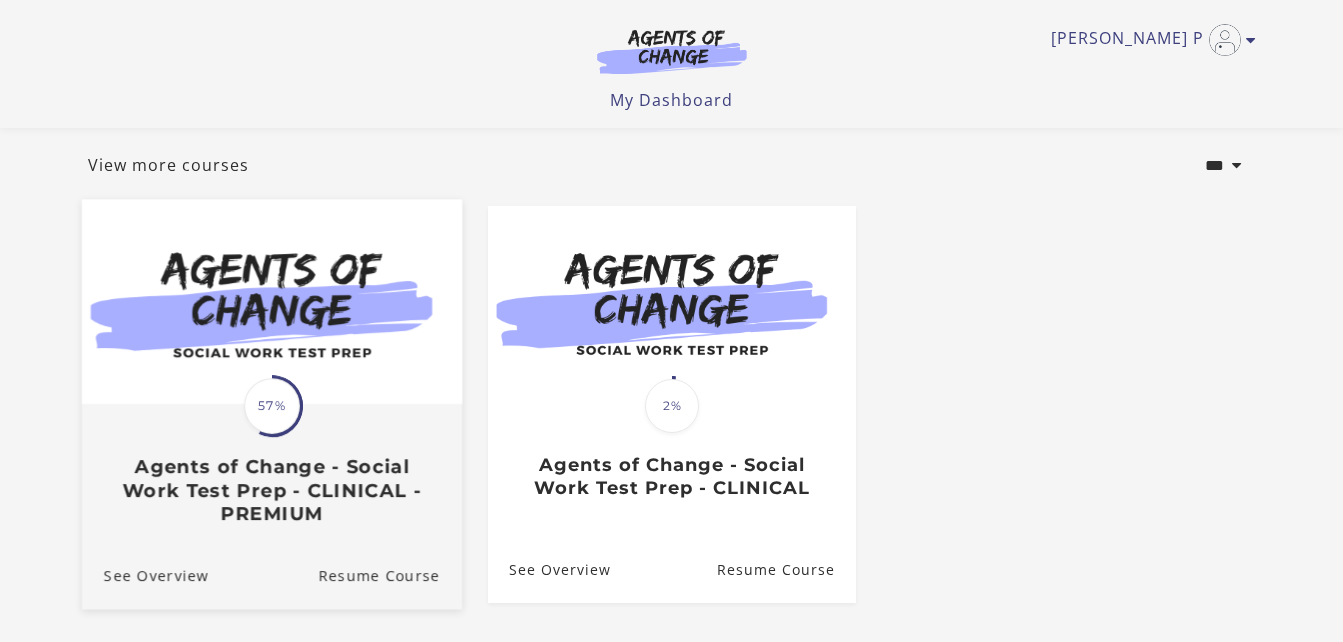 click on "57%" at bounding box center [272, 406] 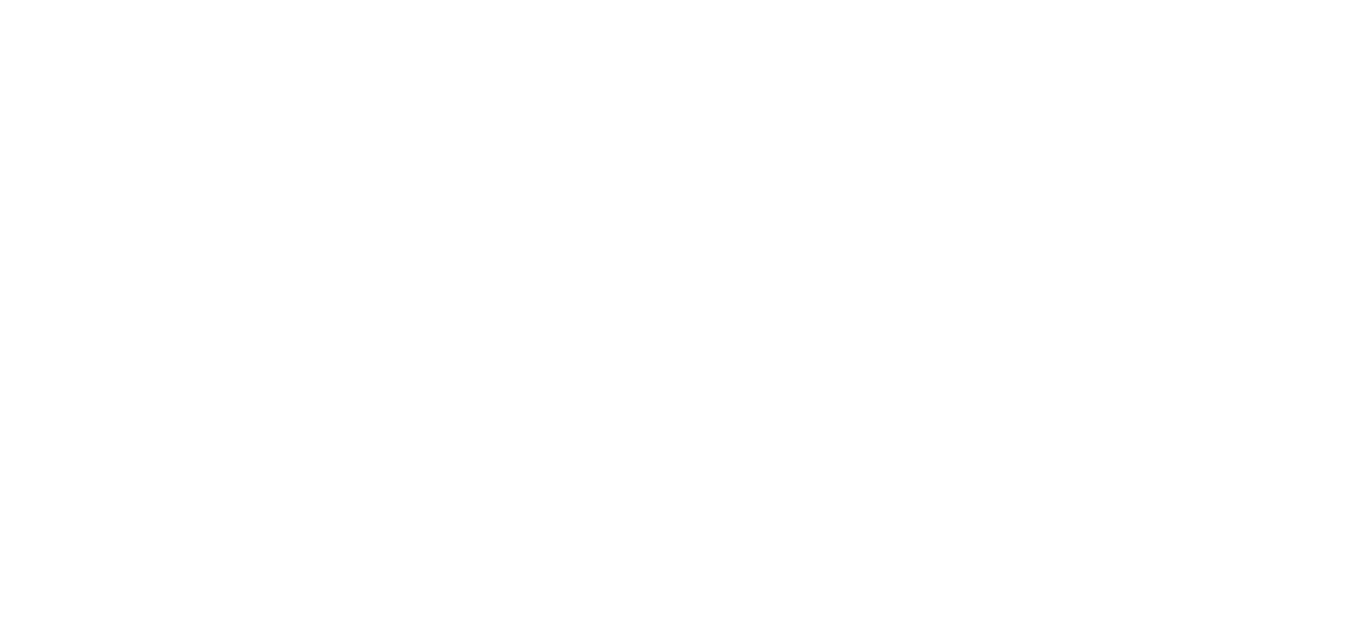 scroll, scrollTop: 0, scrollLeft: 0, axis: both 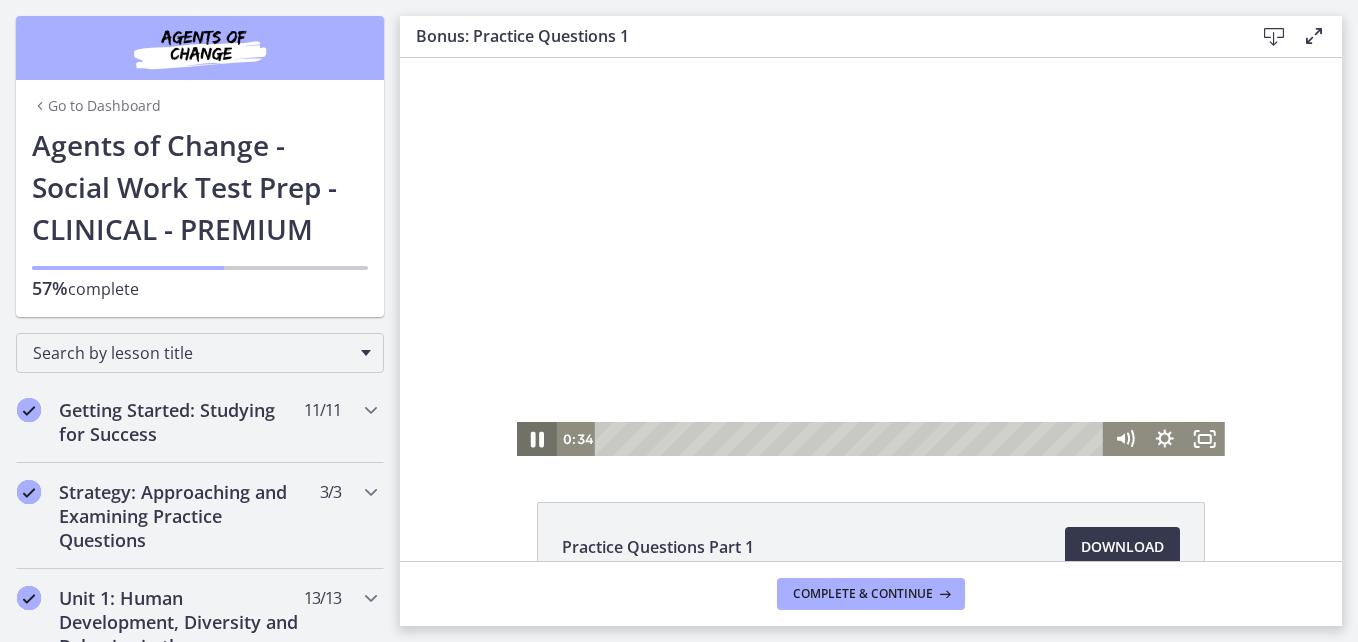click 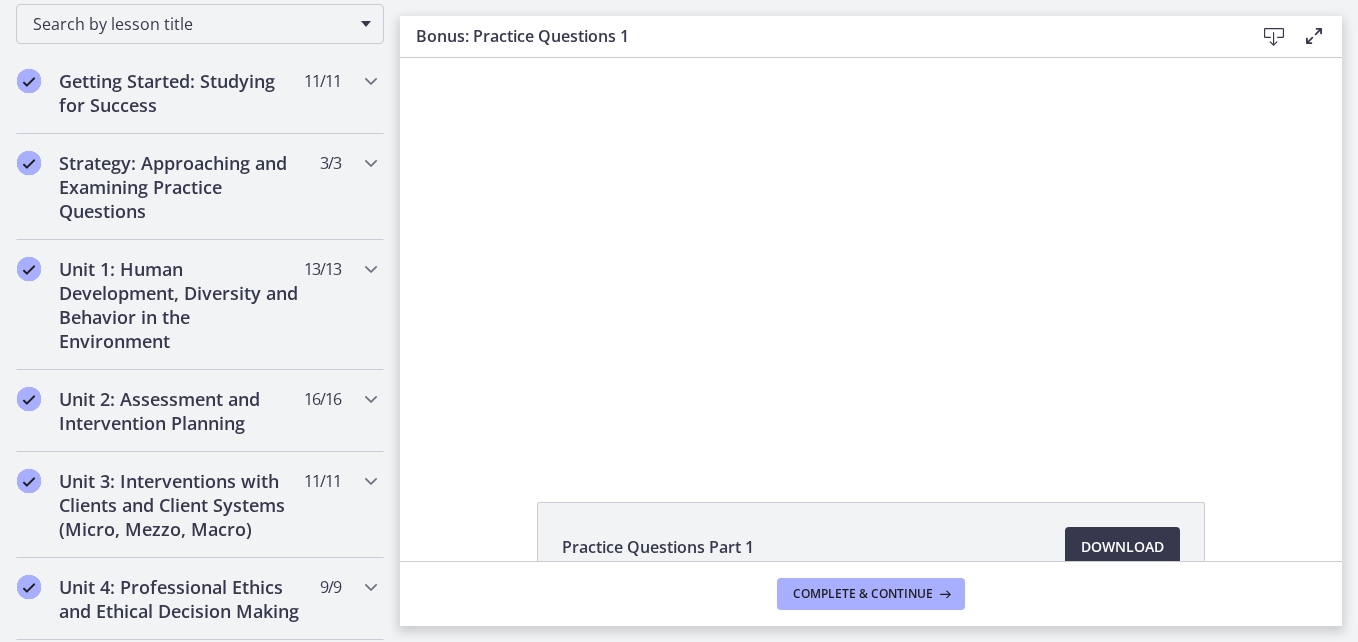 scroll, scrollTop: 356, scrollLeft: 0, axis: vertical 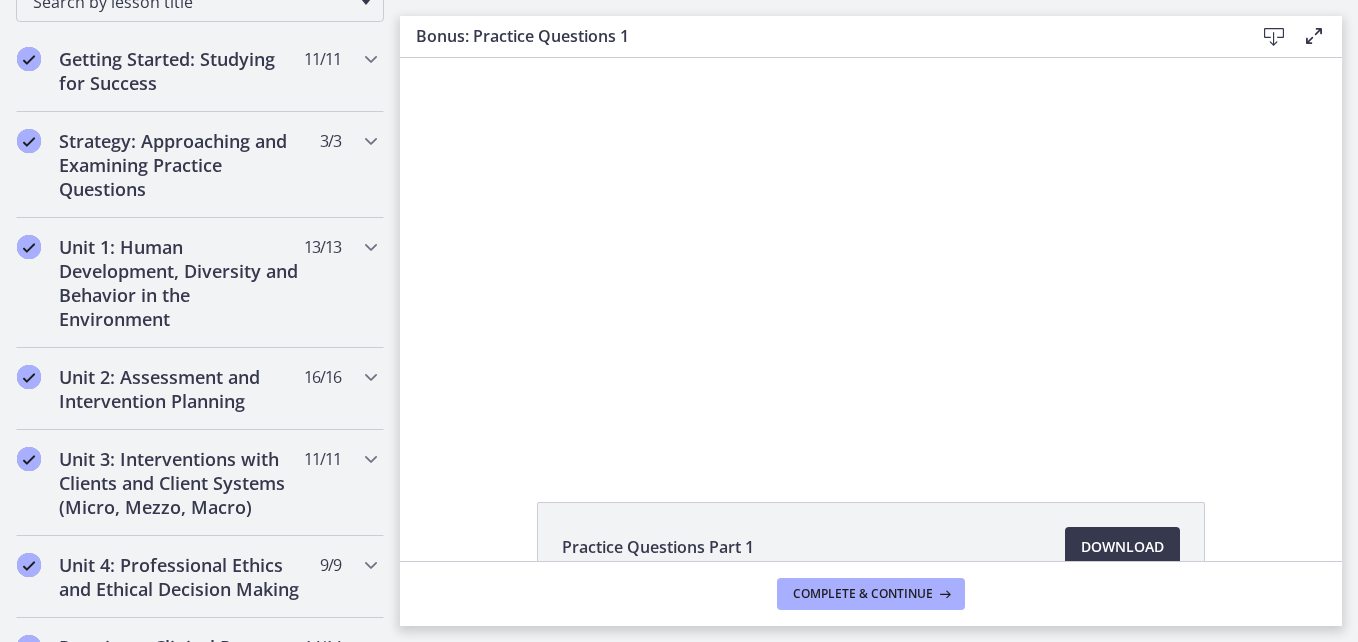 drag, startPoint x: 394, startPoint y: 166, endPoint x: 34, endPoint y: 200, distance: 361.602 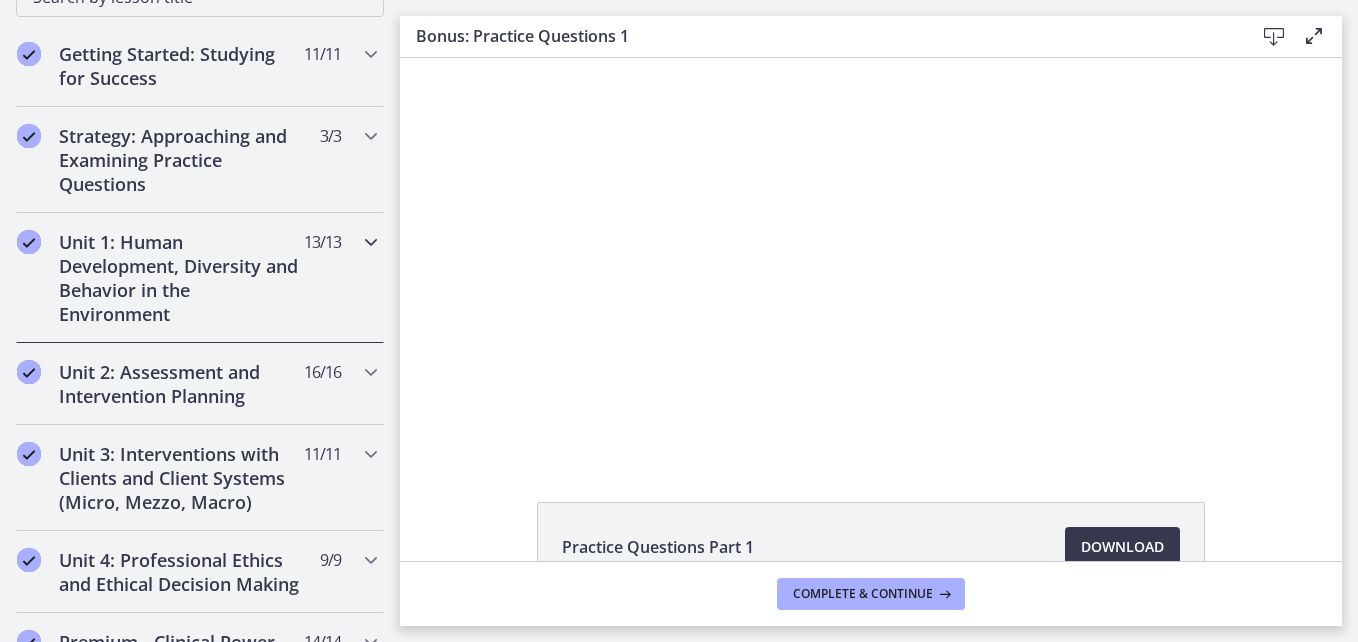 click at bounding box center [371, 242] 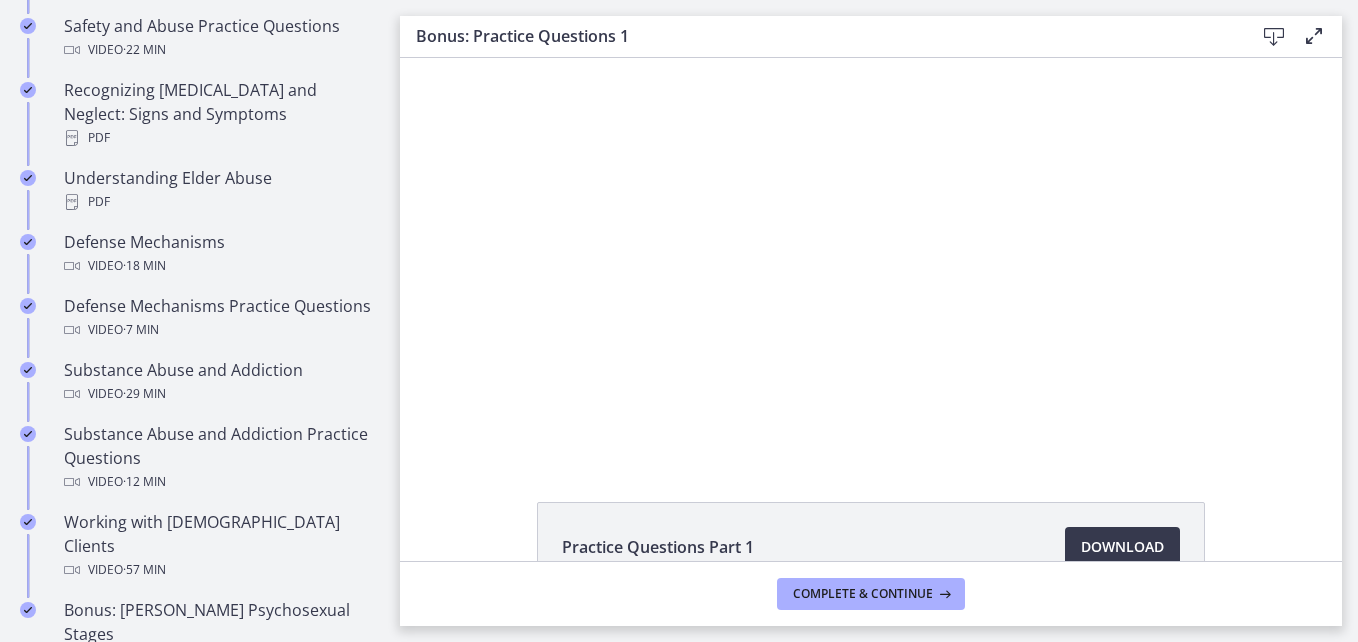 scroll, scrollTop: 1051, scrollLeft: 0, axis: vertical 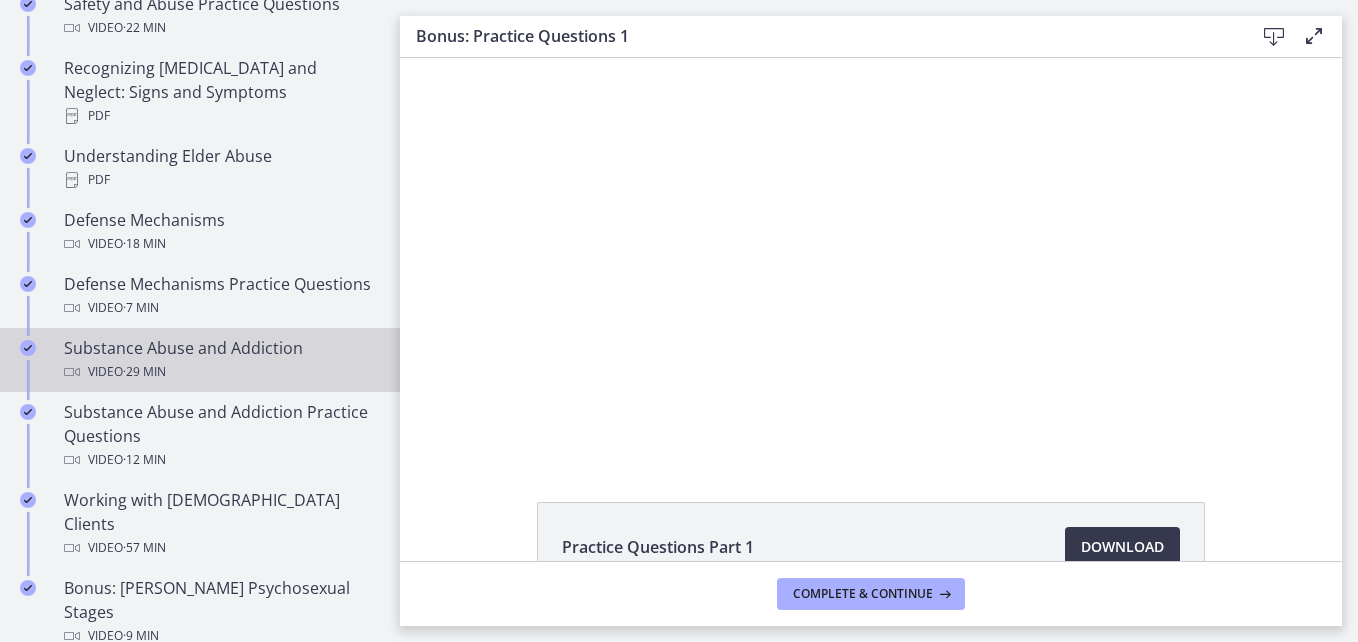 click on "Substance Abuse and Addiction
Video
·  29 min" at bounding box center [220, 360] 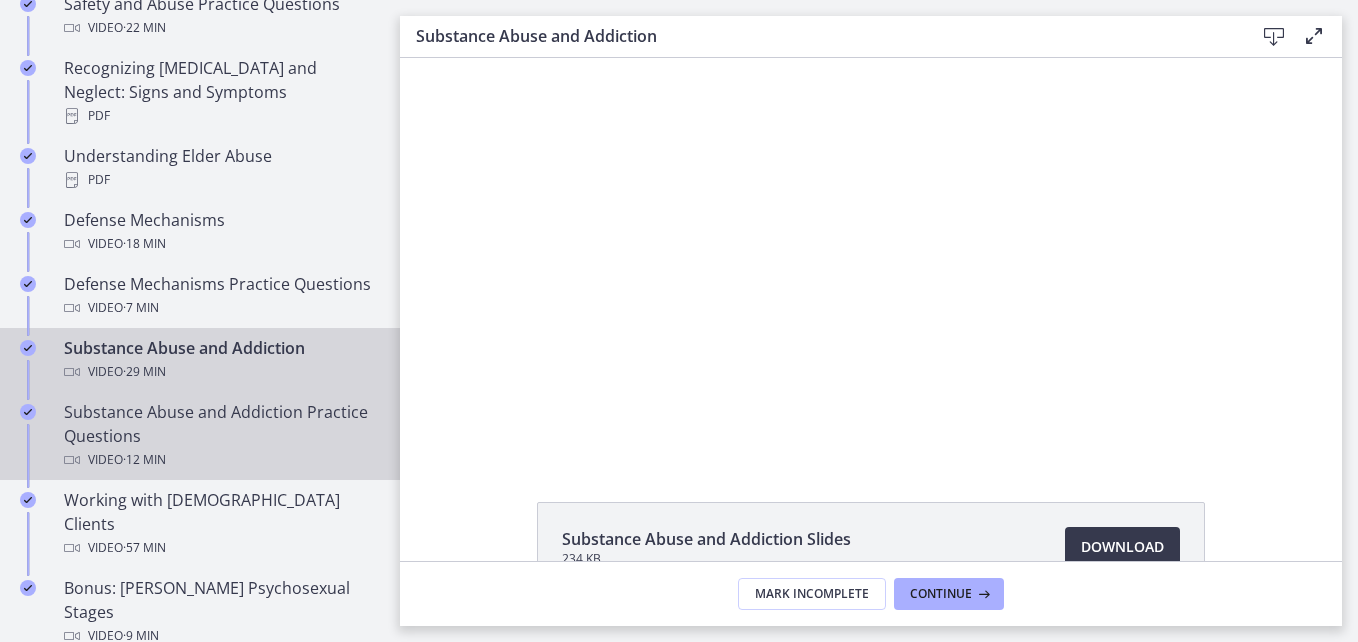 scroll, scrollTop: 0, scrollLeft: 0, axis: both 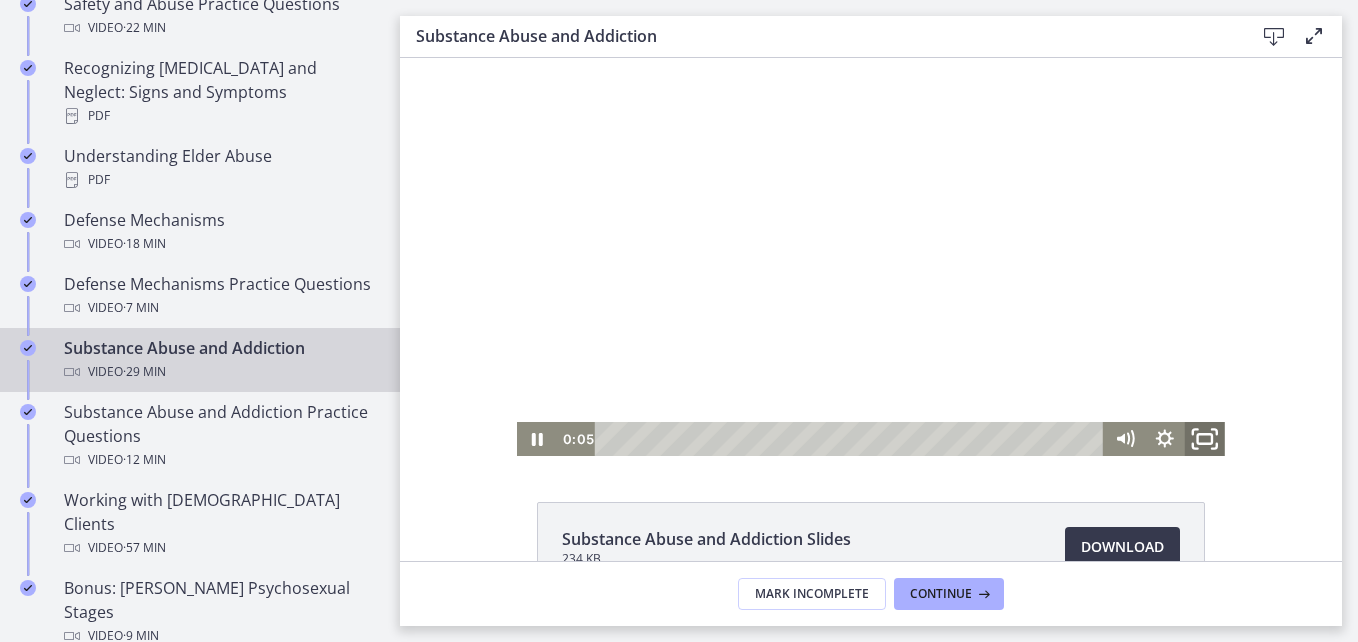 click 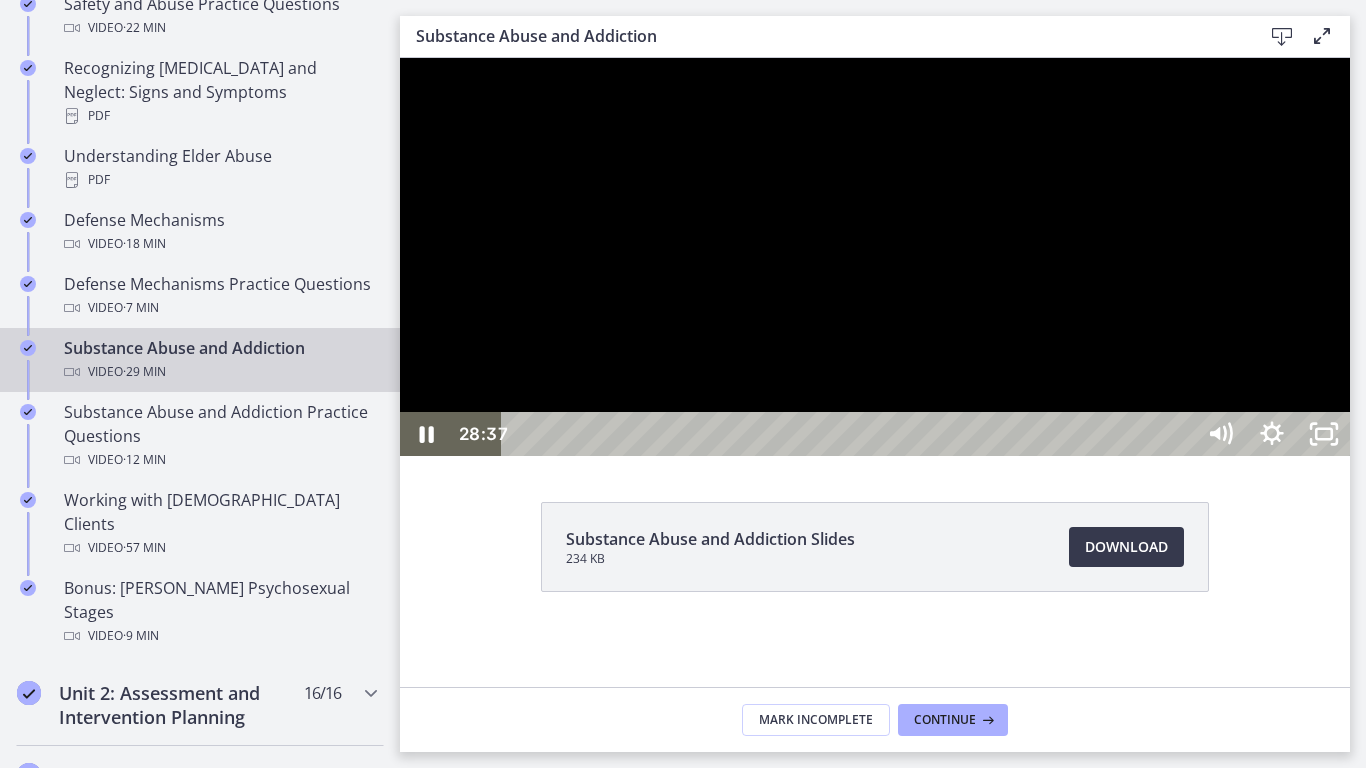click at bounding box center (875, 257) 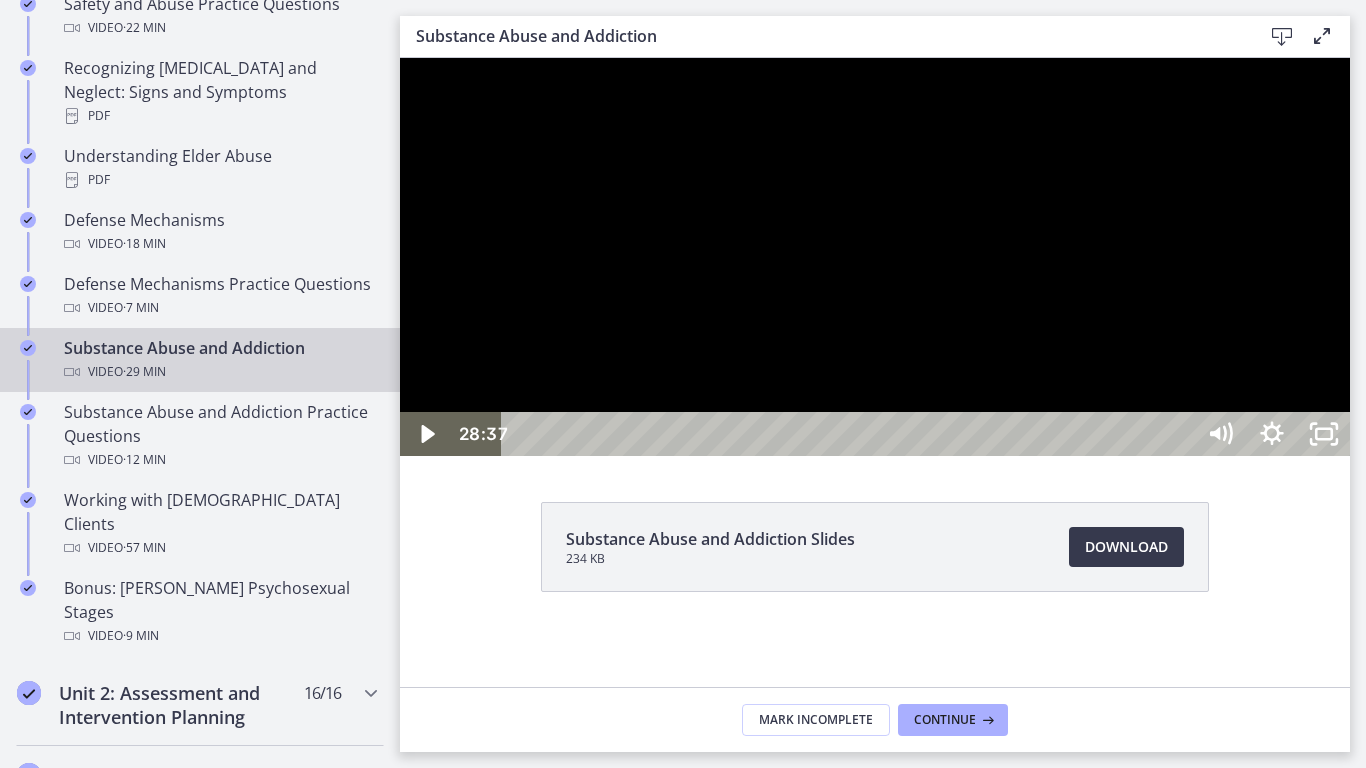click at bounding box center [875, 257] 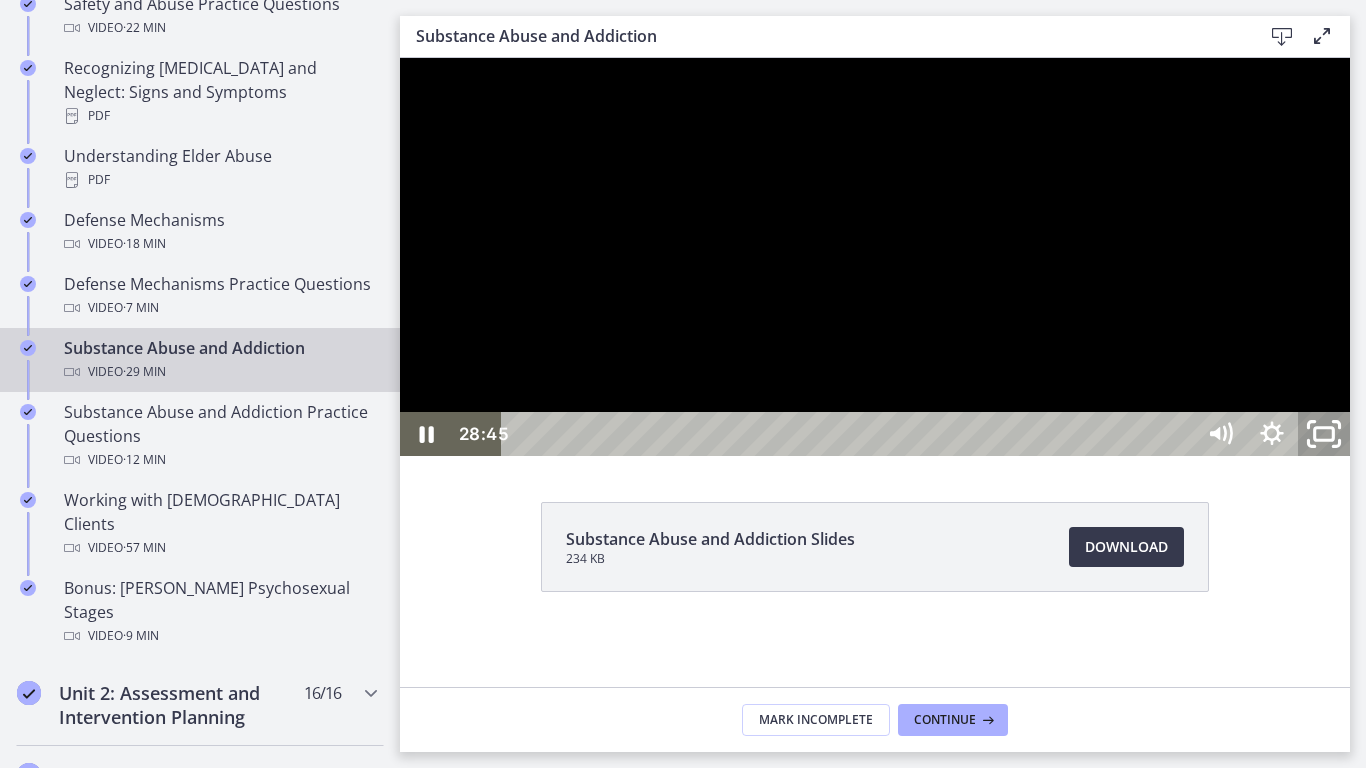 click 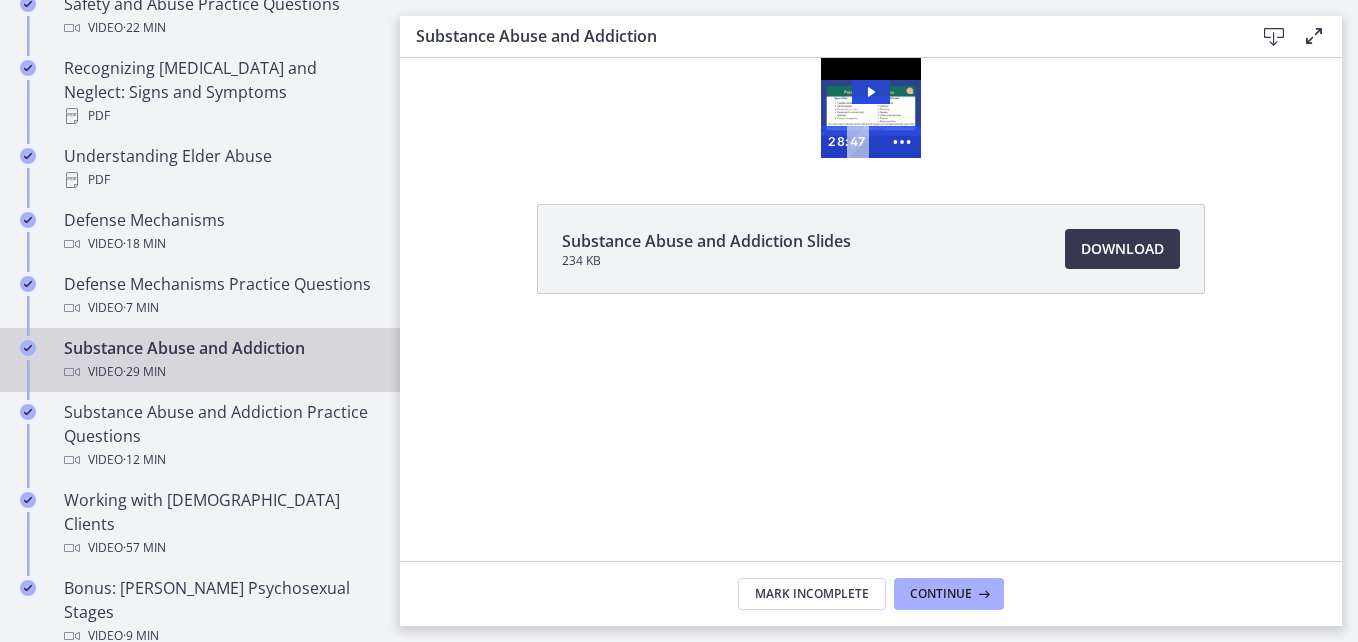 scroll, scrollTop: 0, scrollLeft: 0, axis: both 